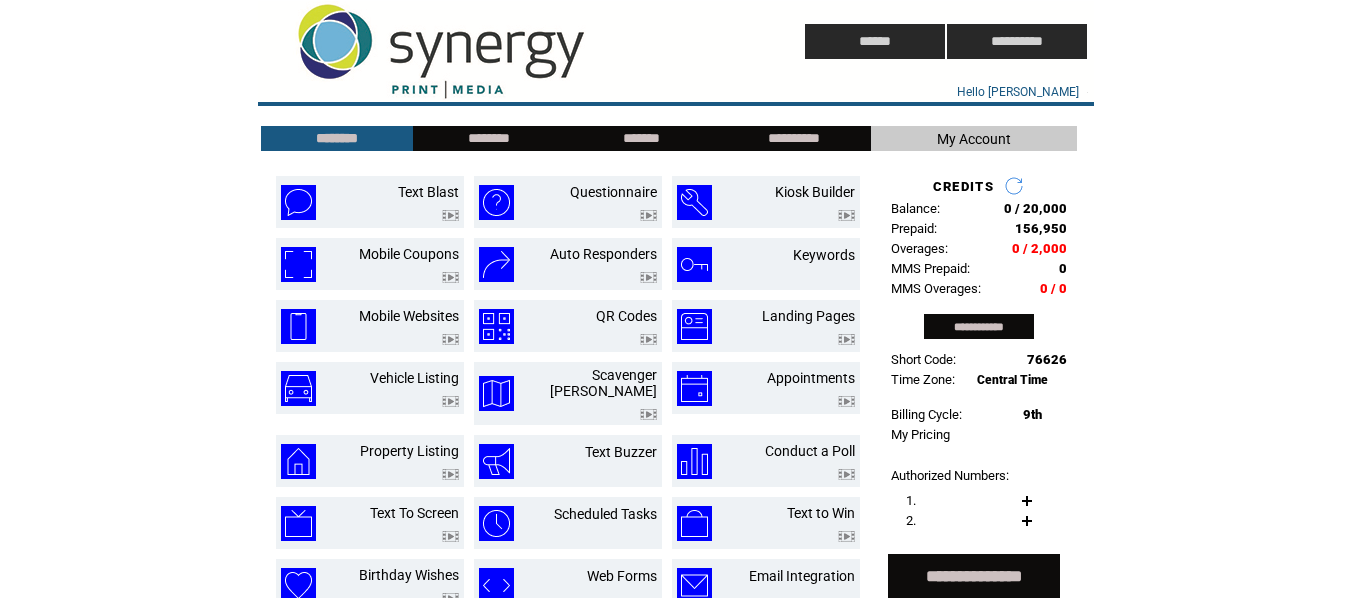 scroll, scrollTop: 0, scrollLeft: 0, axis: both 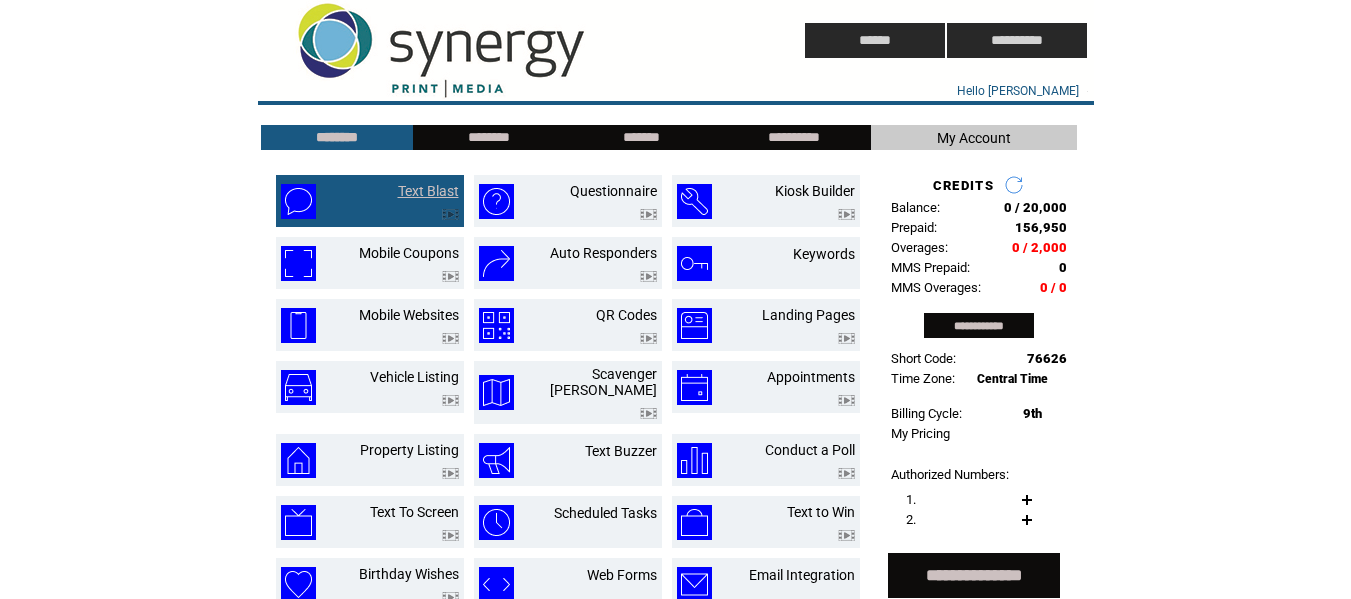 click on "Text Blast" at bounding box center (428, 191) 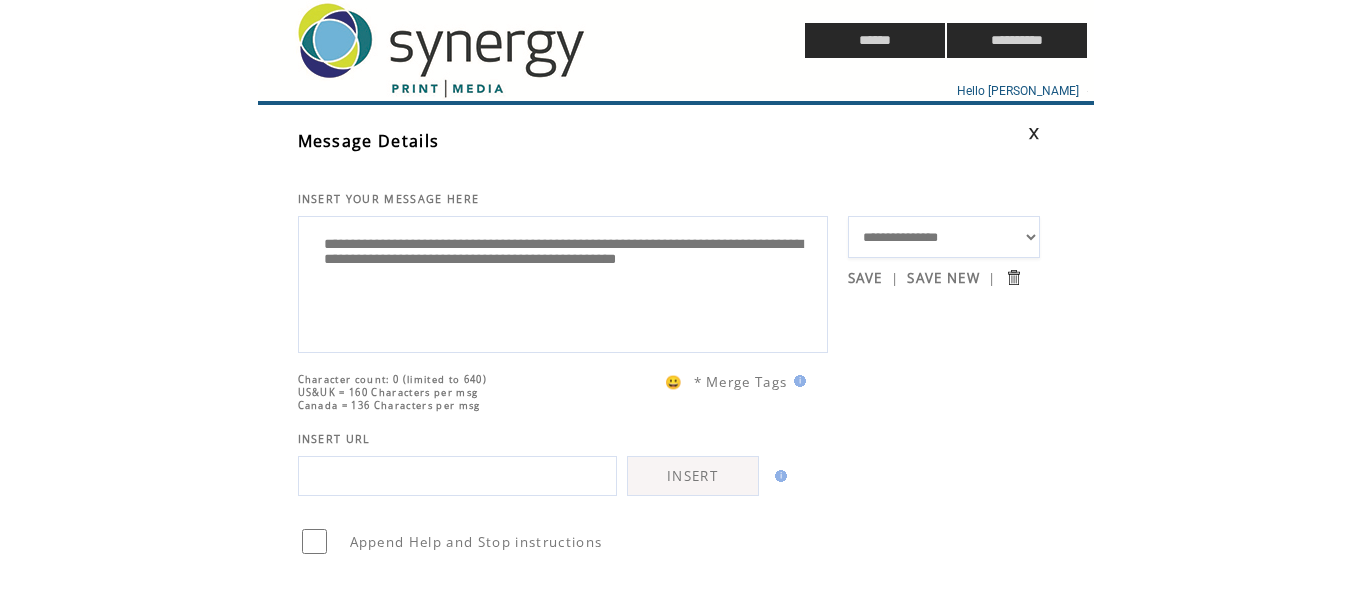 scroll, scrollTop: 0, scrollLeft: 0, axis: both 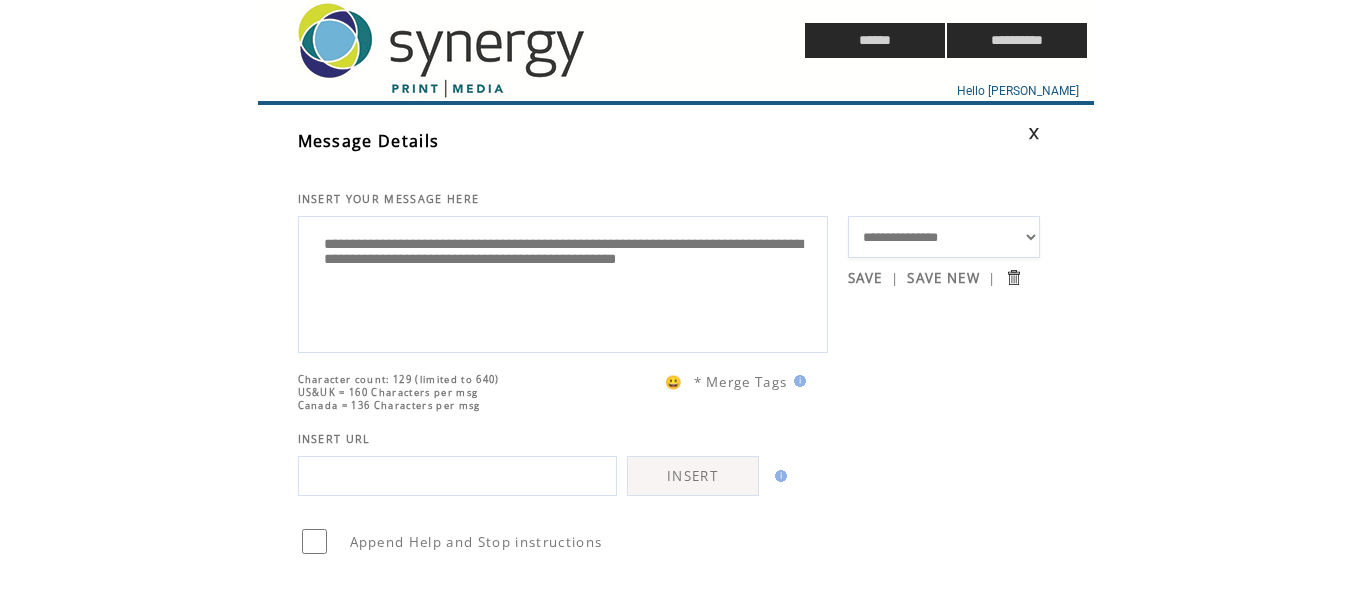 click on "**********" at bounding box center (563, 282) 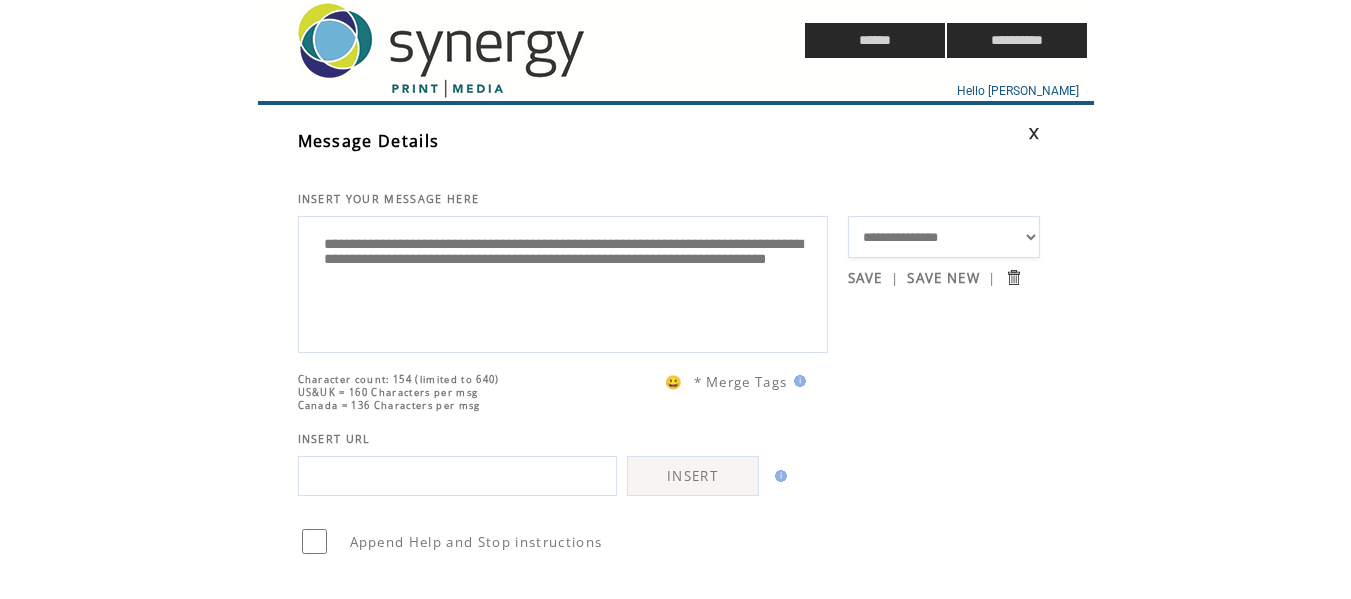 click on "**********" at bounding box center (563, 282) 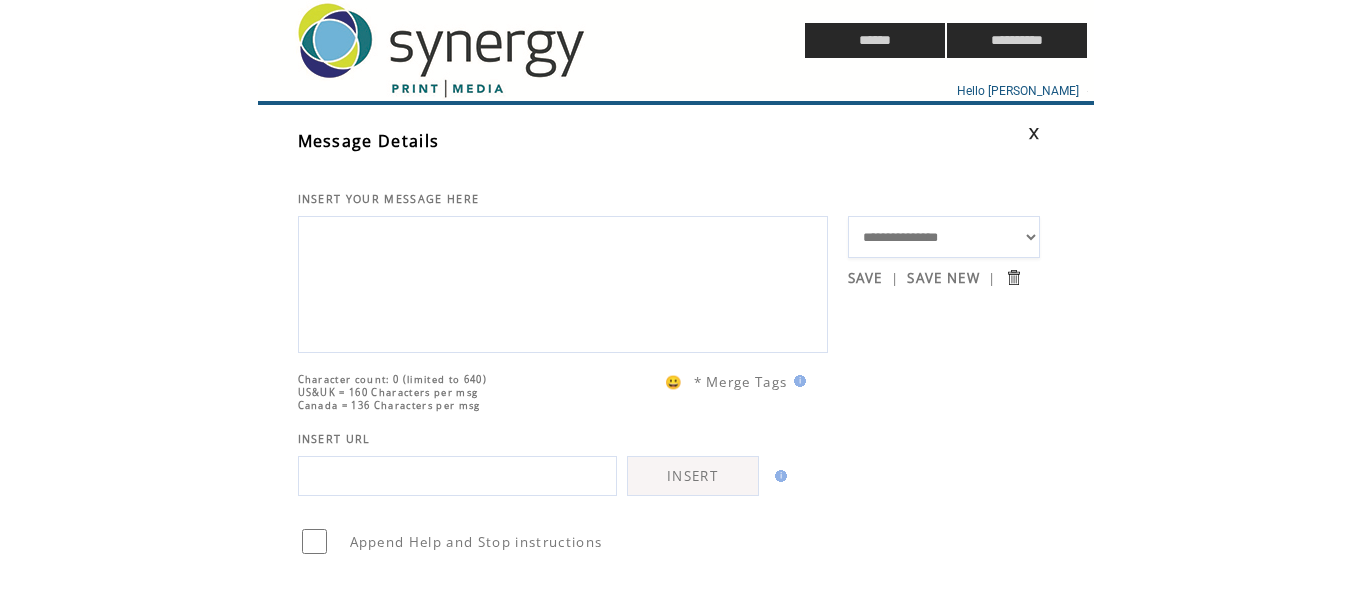type 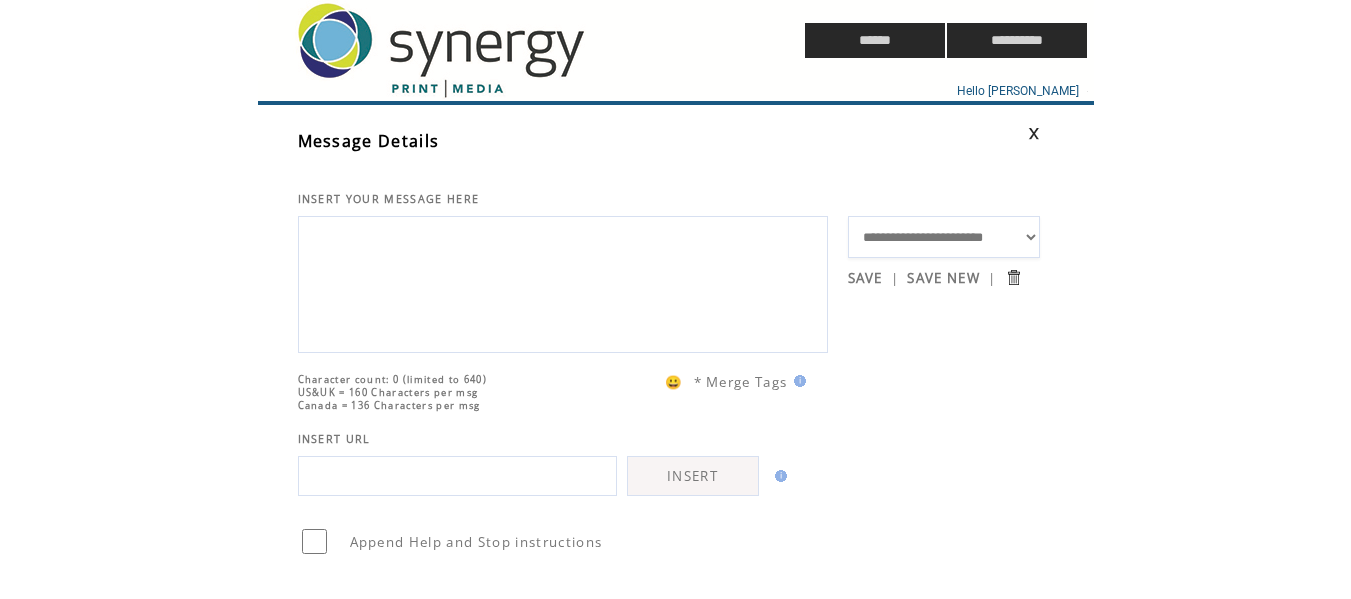 click on "**********" at bounding box center (944, 237) 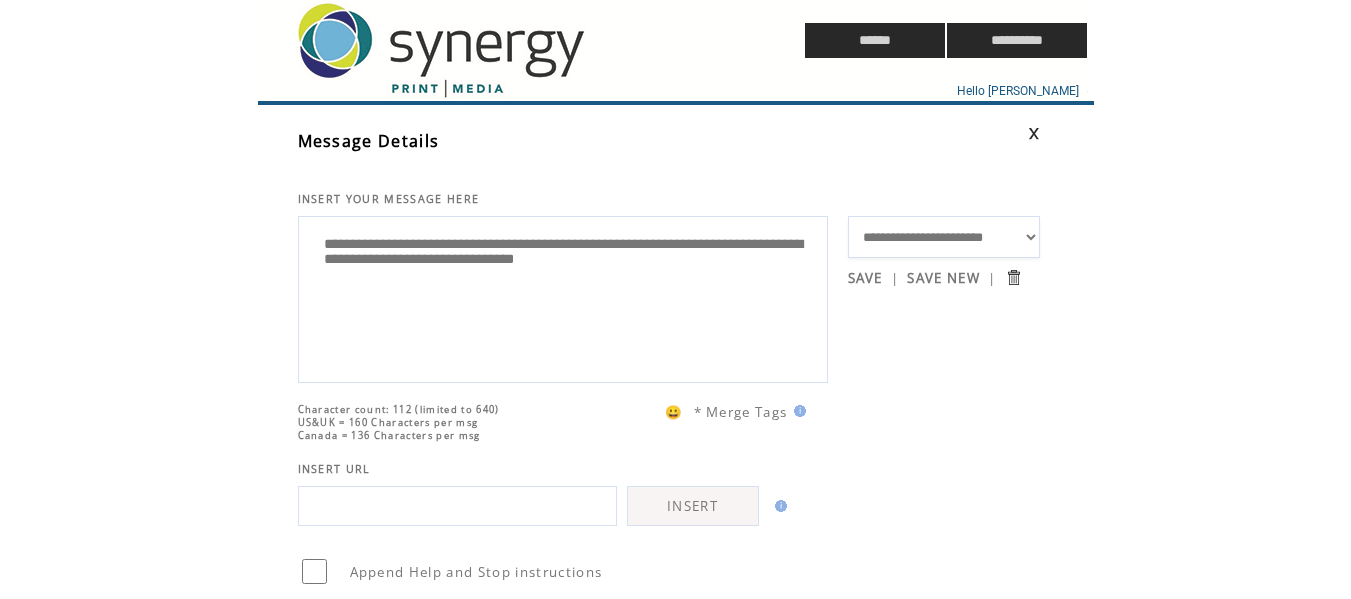 click on "**********" at bounding box center [563, 297] 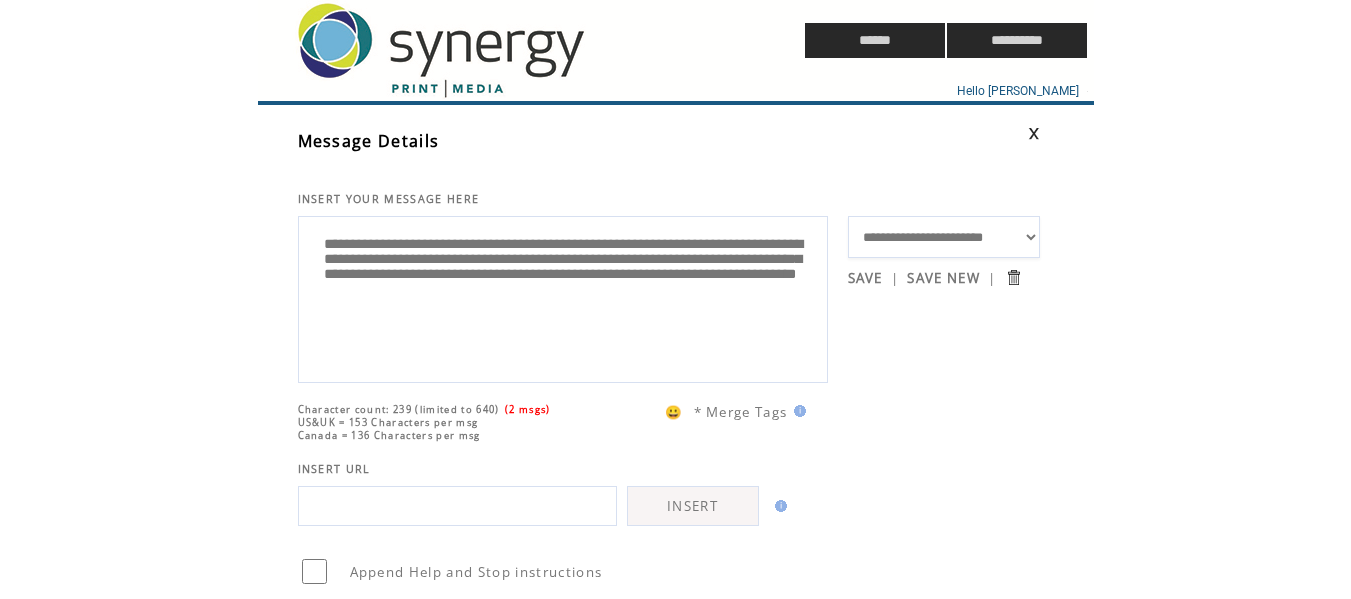 click on "**********" at bounding box center [563, 297] 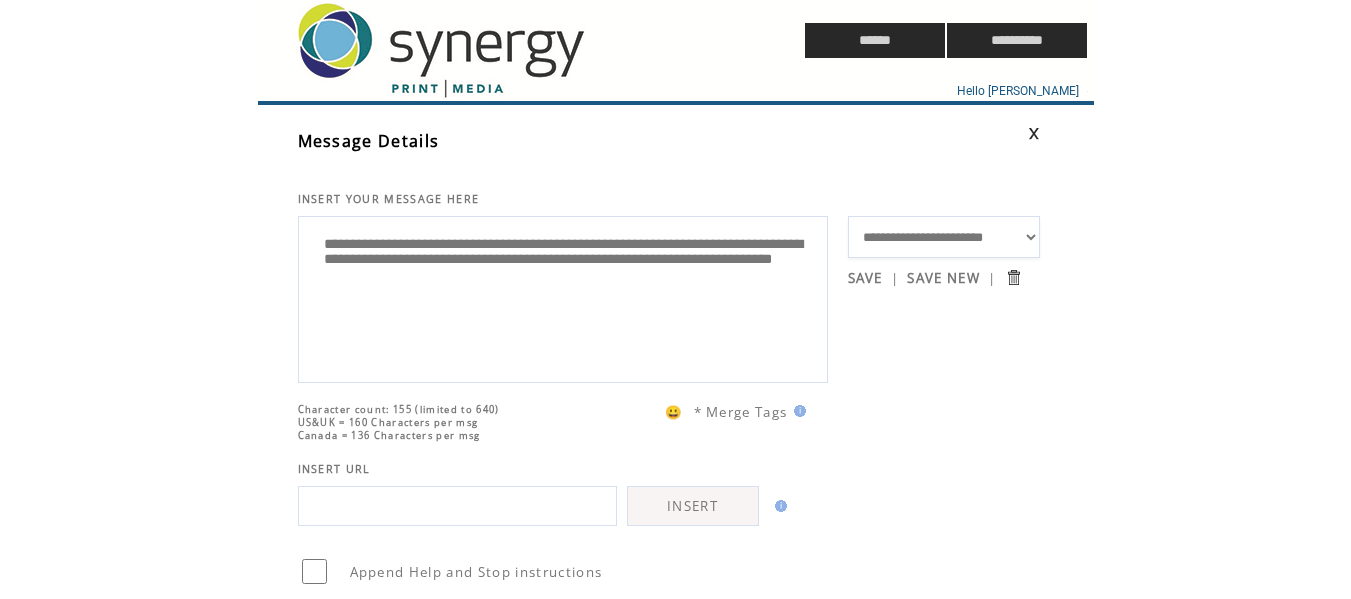click on "**********" at bounding box center [563, 297] 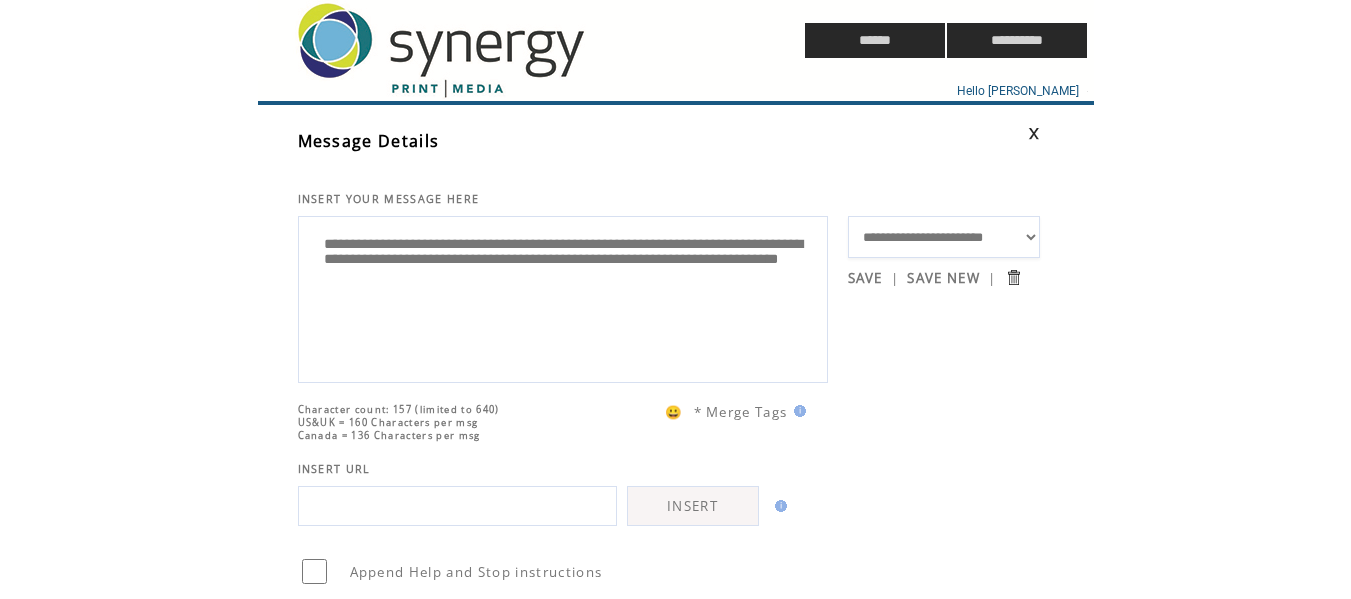 type on "**********" 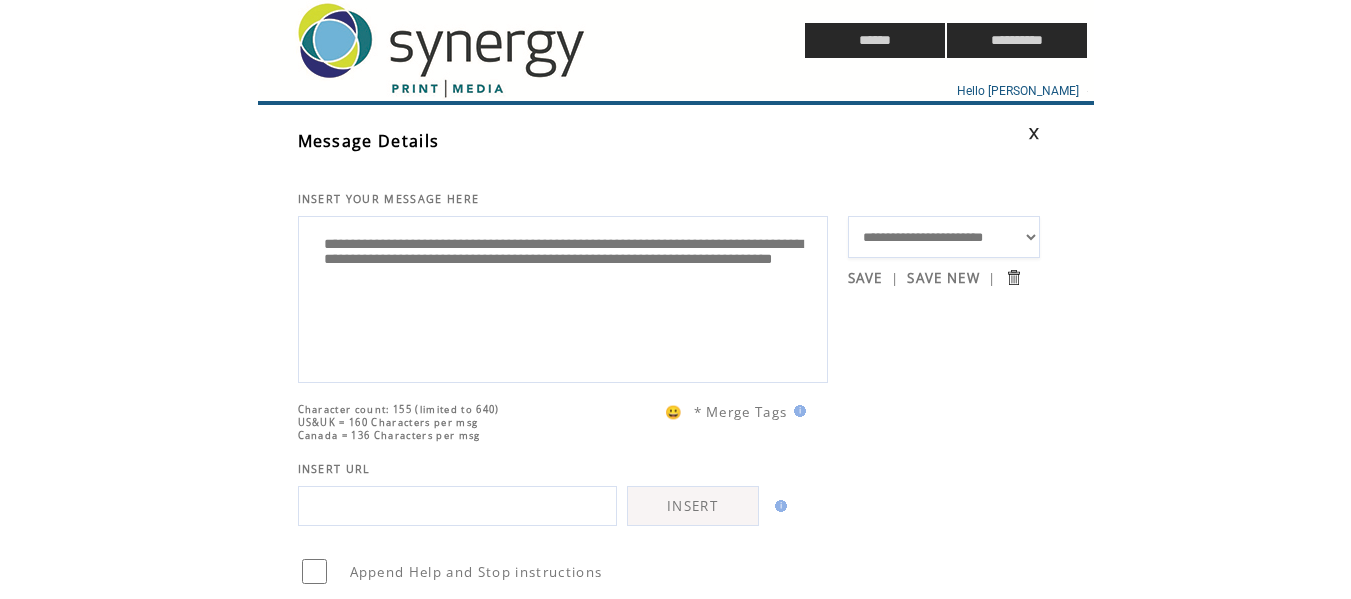 scroll, scrollTop: 400, scrollLeft: 0, axis: vertical 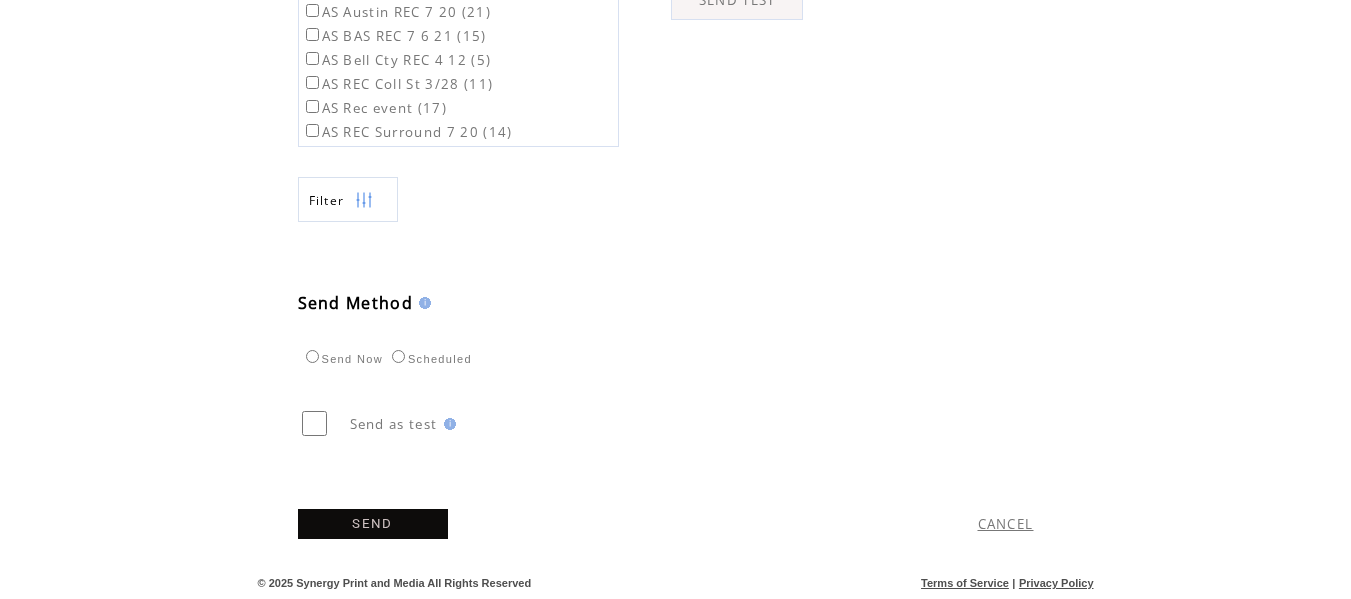 click on "SEND" at bounding box center (373, 524) 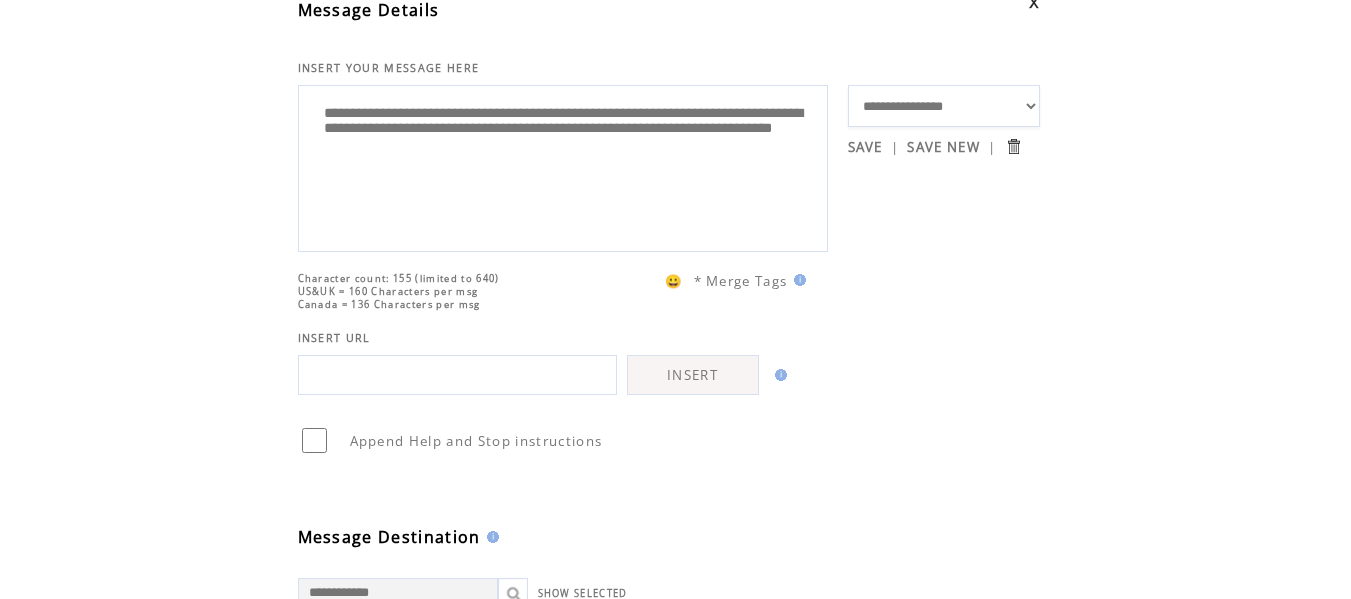 scroll, scrollTop: 0, scrollLeft: 0, axis: both 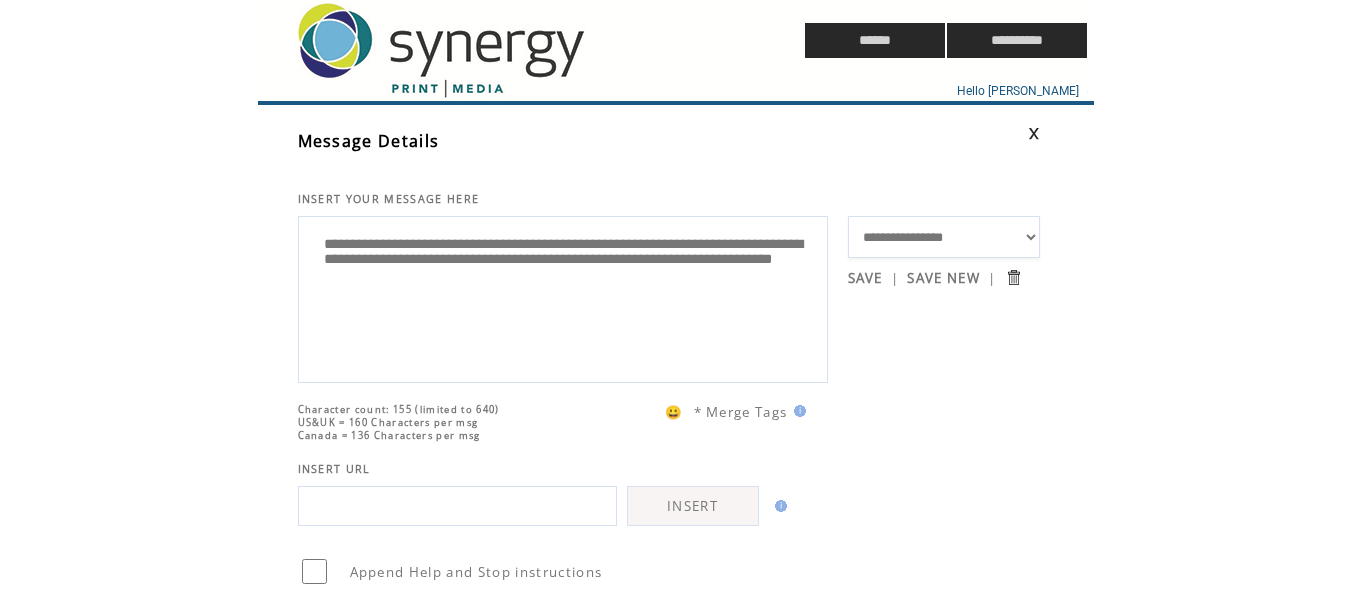 click on "**********" at bounding box center [563, 297] 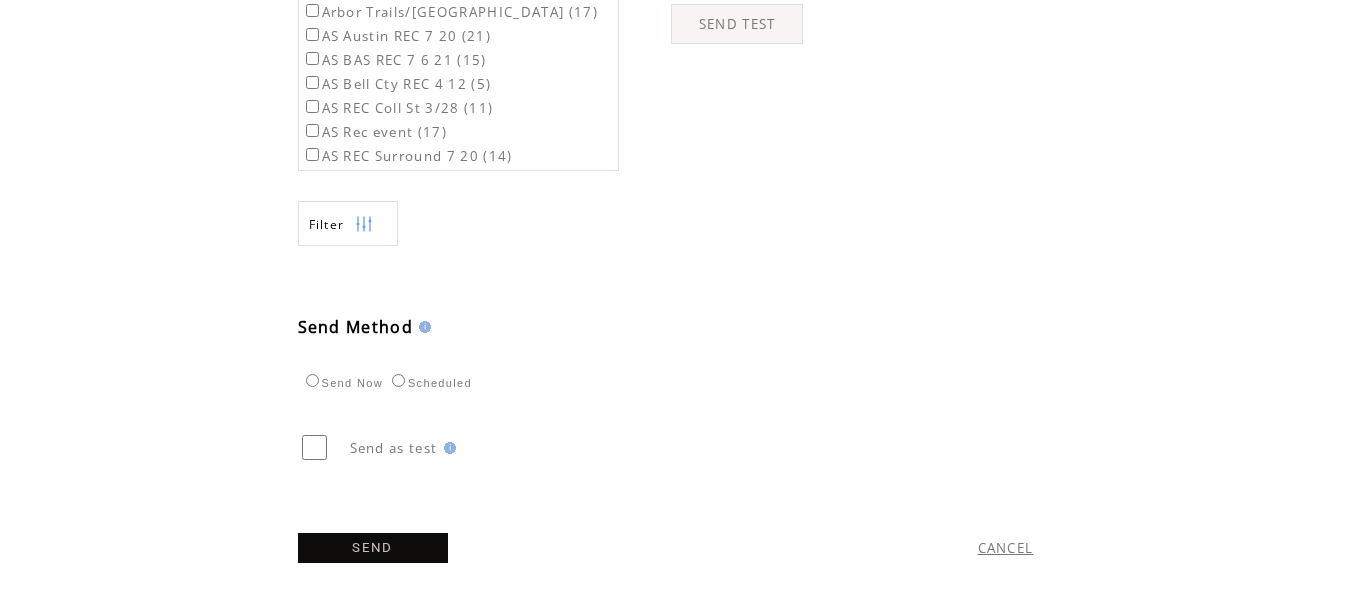 scroll, scrollTop: 872, scrollLeft: 0, axis: vertical 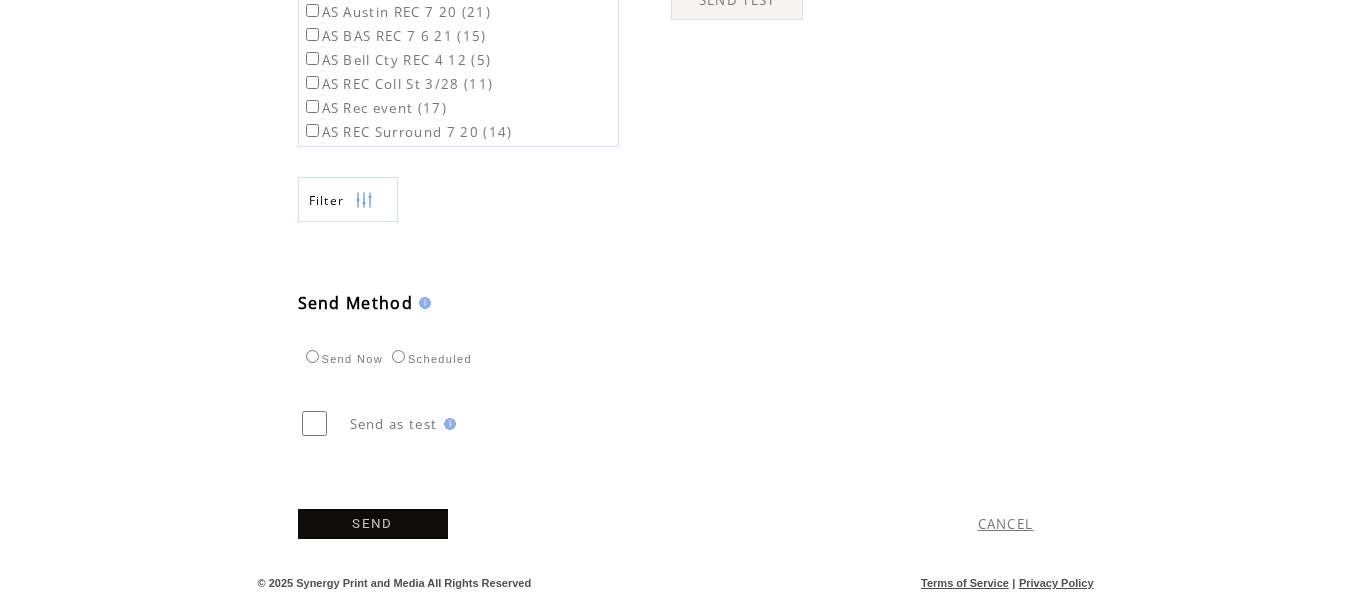 click on "SEND" at bounding box center (373, 524) 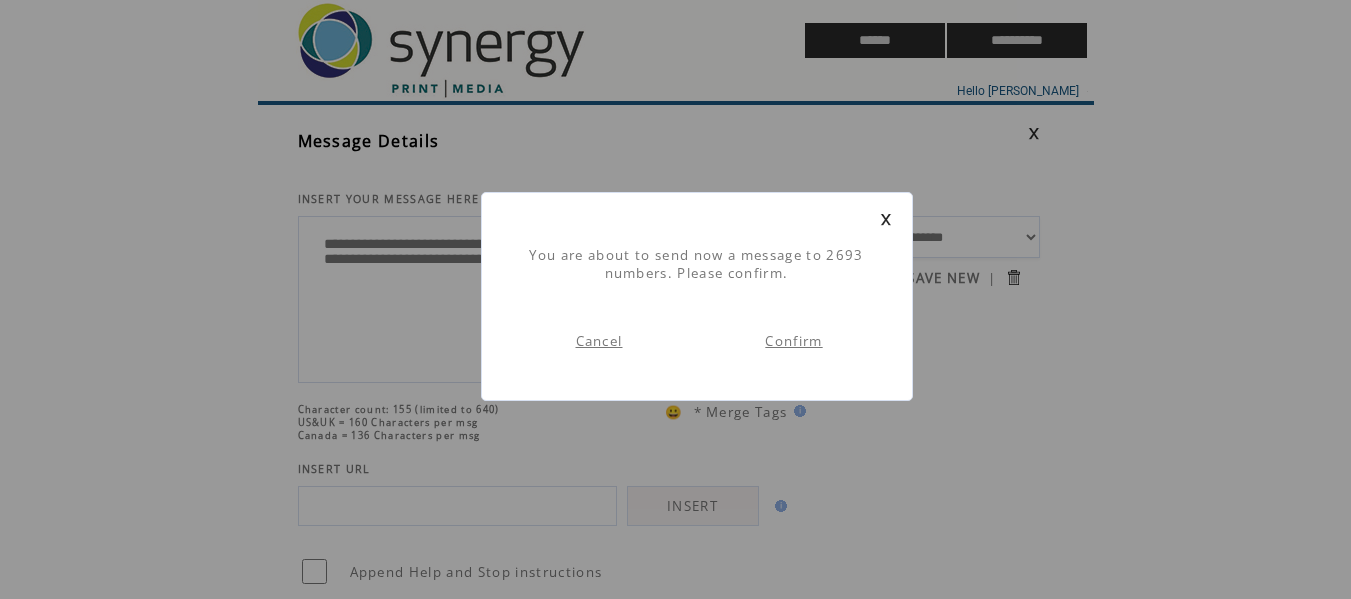 scroll, scrollTop: 1, scrollLeft: 0, axis: vertical 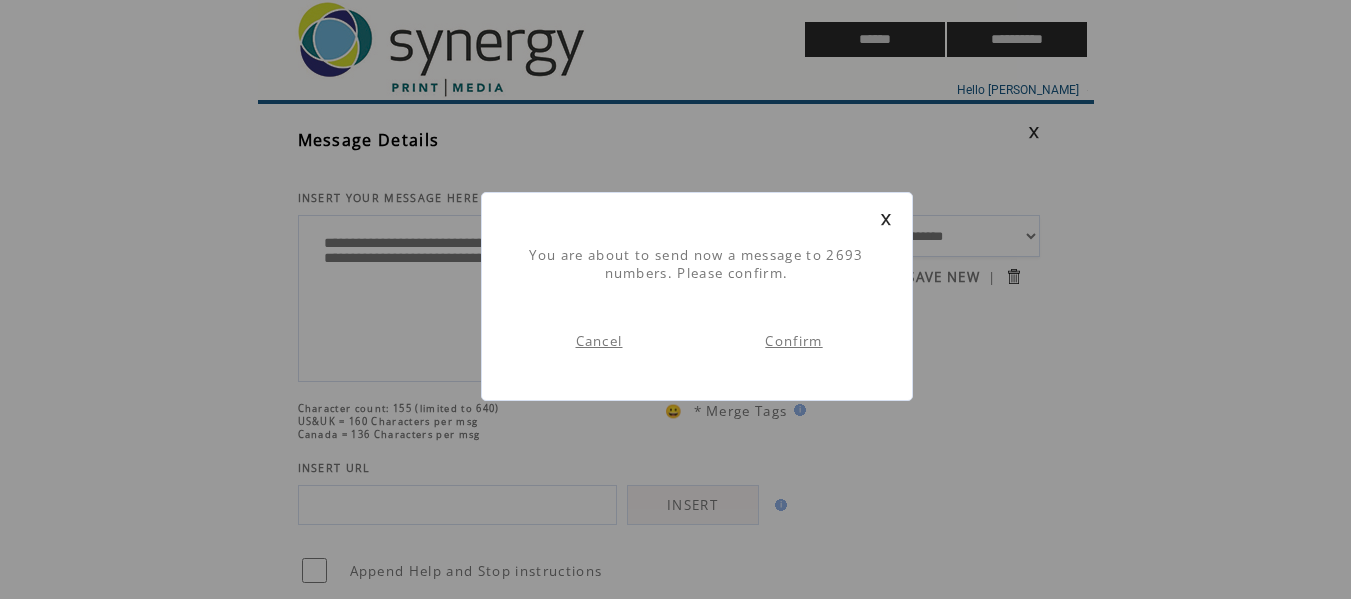 click on "Confirm" at bounding box center (793, 341) 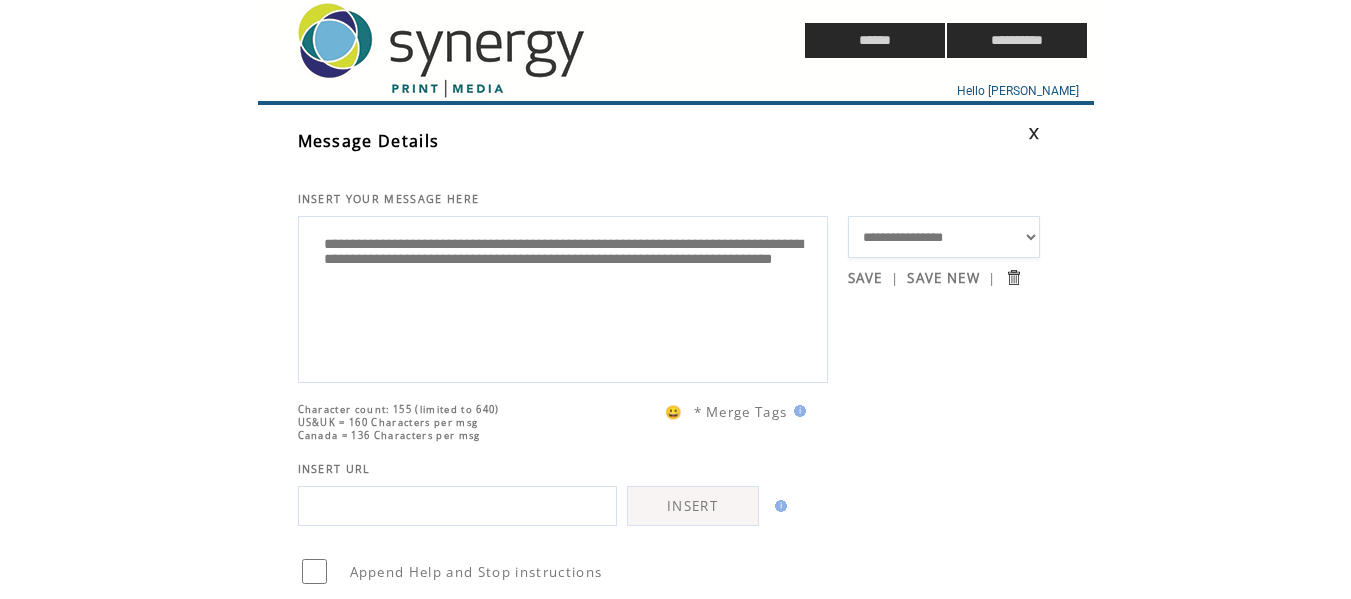 scroll, scrollTop: 1, scrollLeft: 0, axis: vertical 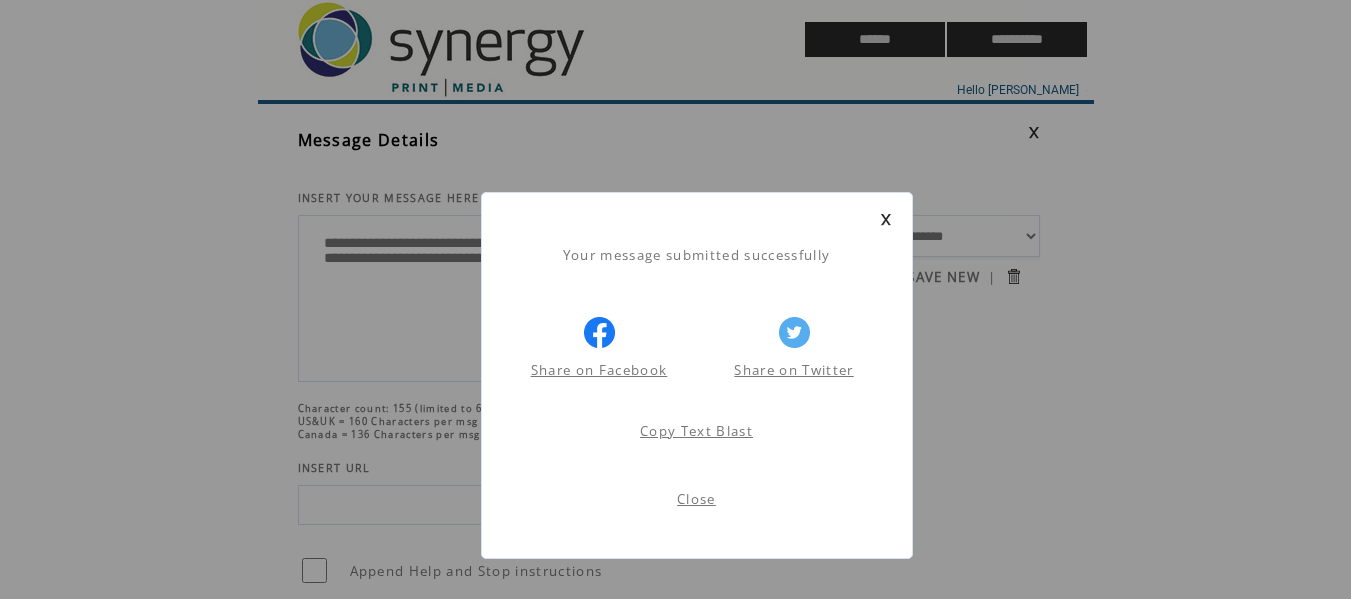 click on "Close" at bounding box center (696, 499) 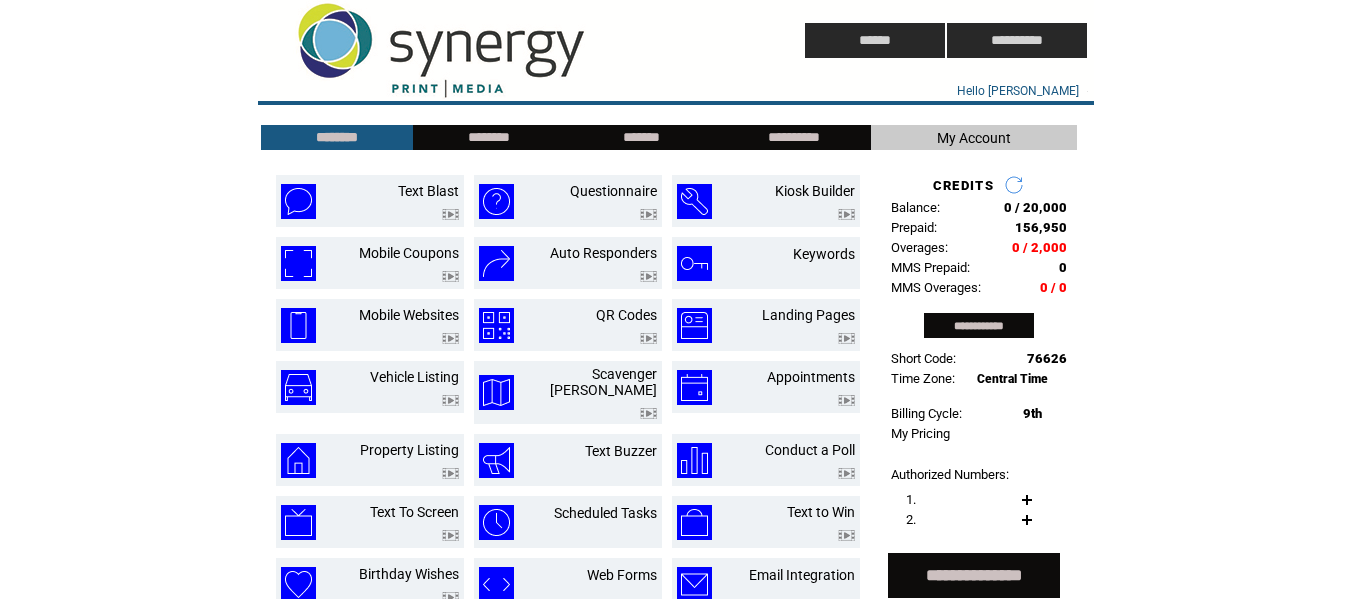 scroll, scrollTop: 0, scrollLeft: 0, axis: both 